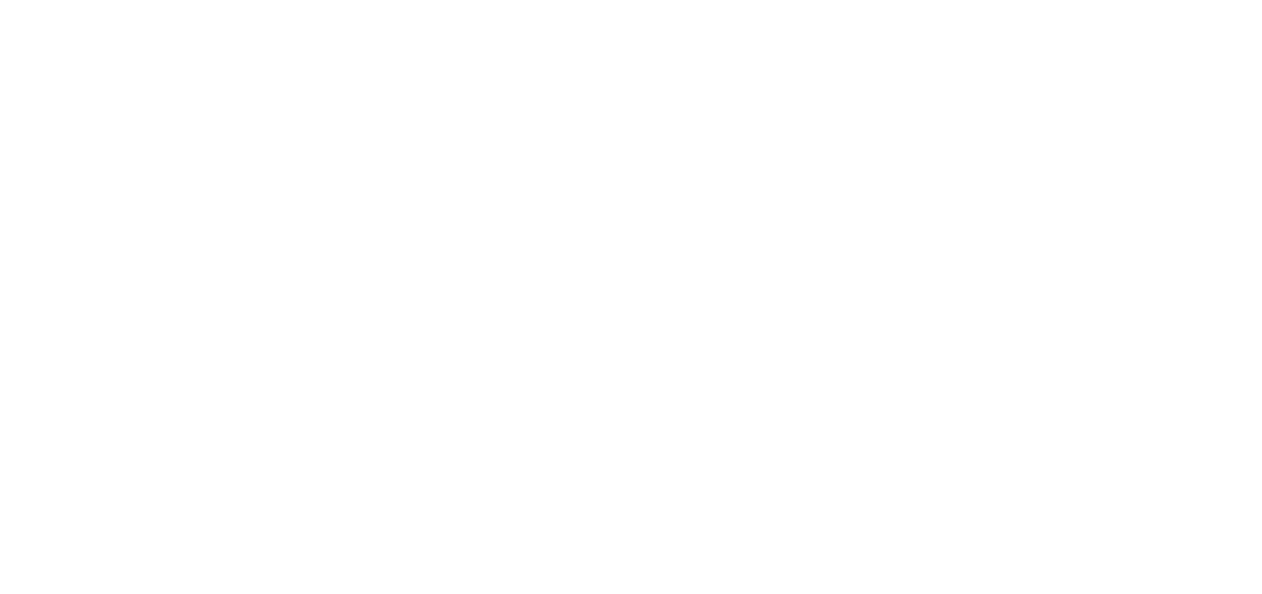 scroll, scrollTop: 0, scrollLeft: 0, axis: both 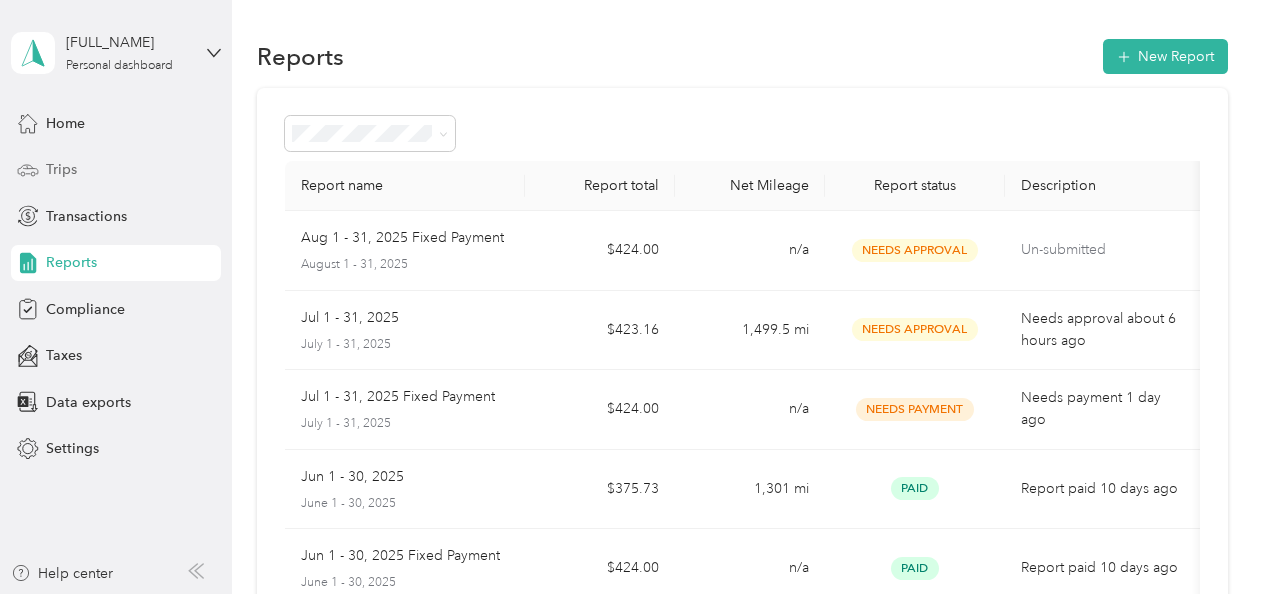 click on "Trips" at bounding box center (61, 169) 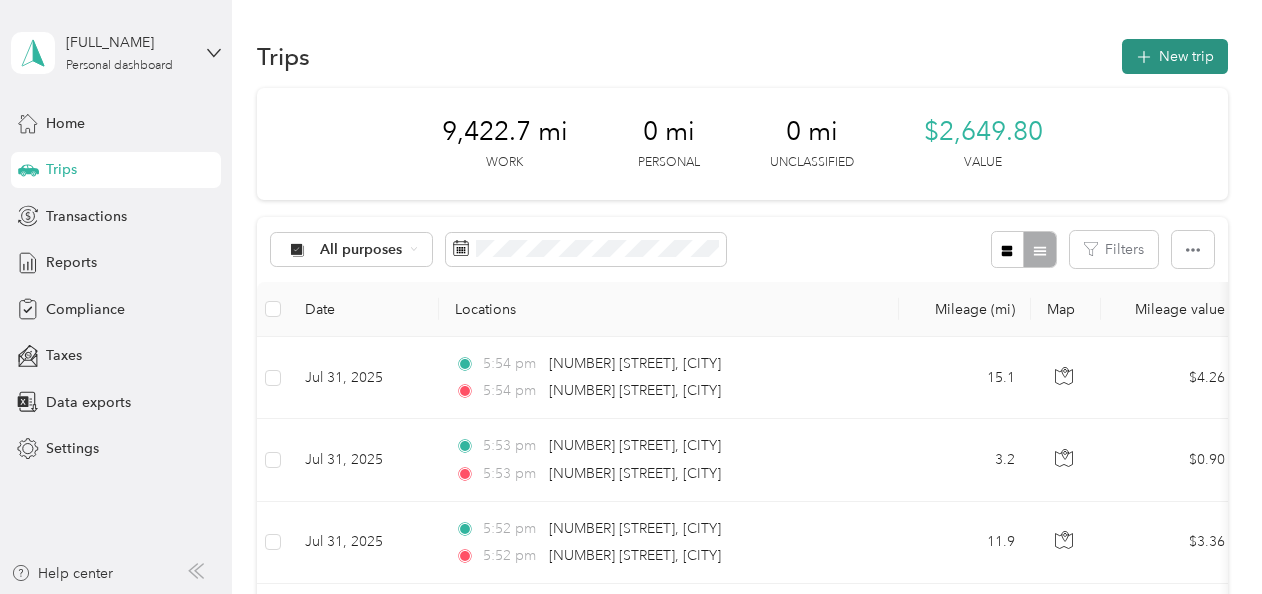 click on "New trip" at bounding box center [1175, 56] 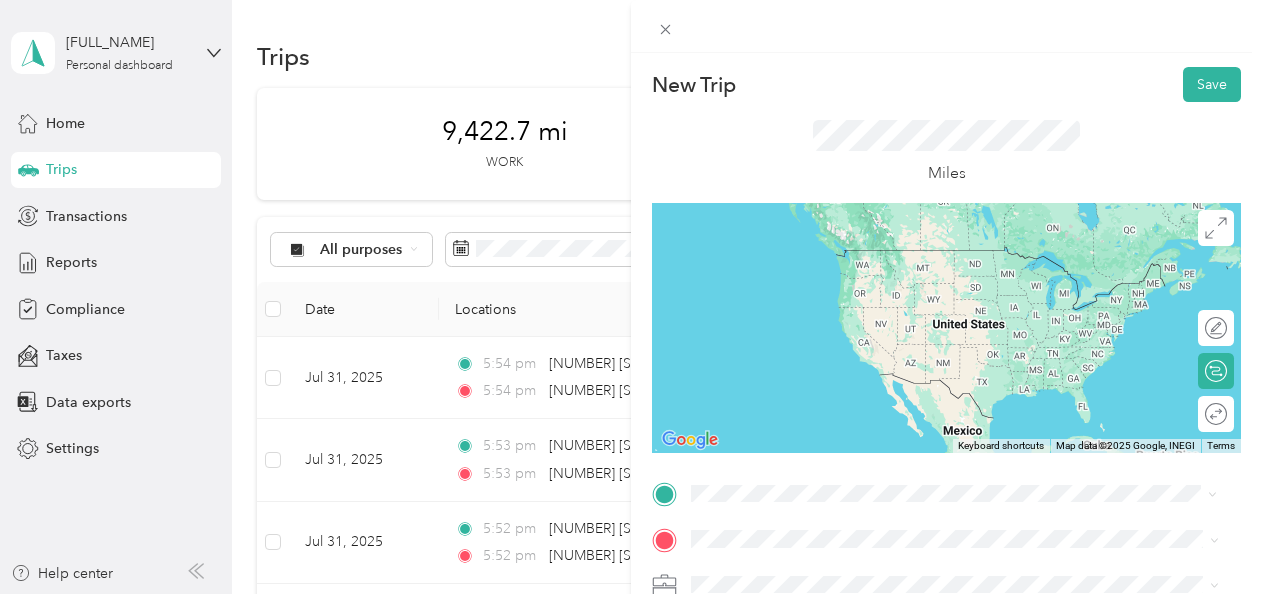 click on "[NUMBER] [STREET]
[CITY], [STATE] [POSTAL_CODE], [COUNTRY]" at bounding box center (873, 258) 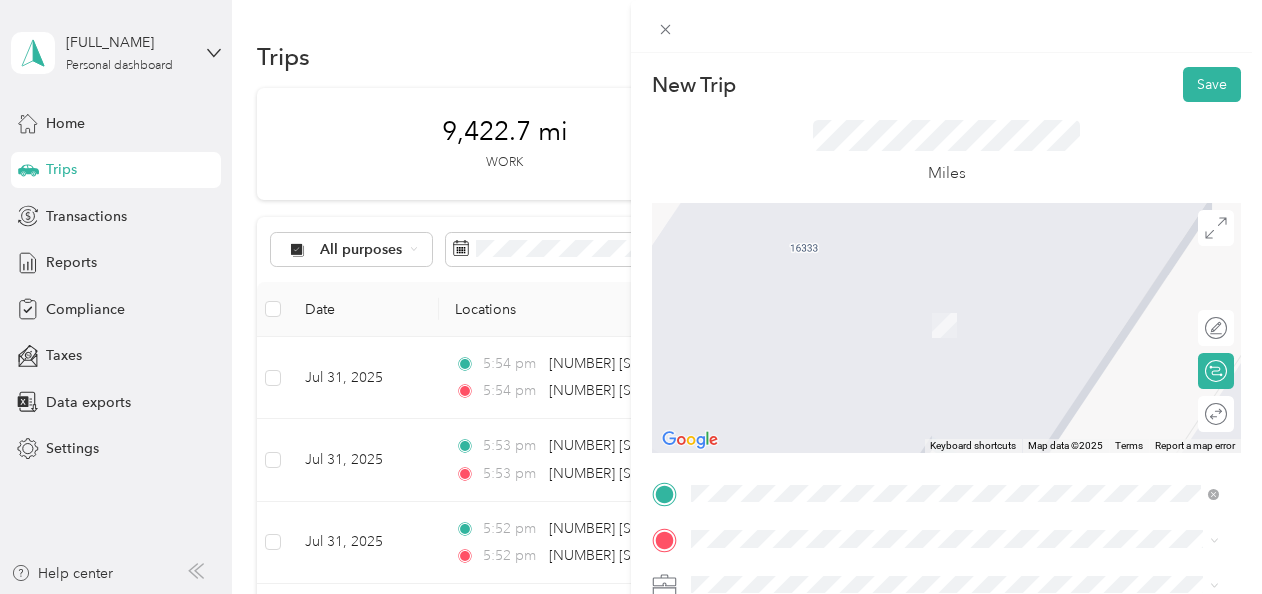 click on "[NUMBER] [STREET]
[CITY], [STATE] [POSTAL_CODE], [COUNTRY]" at bounding box center (955, 298) 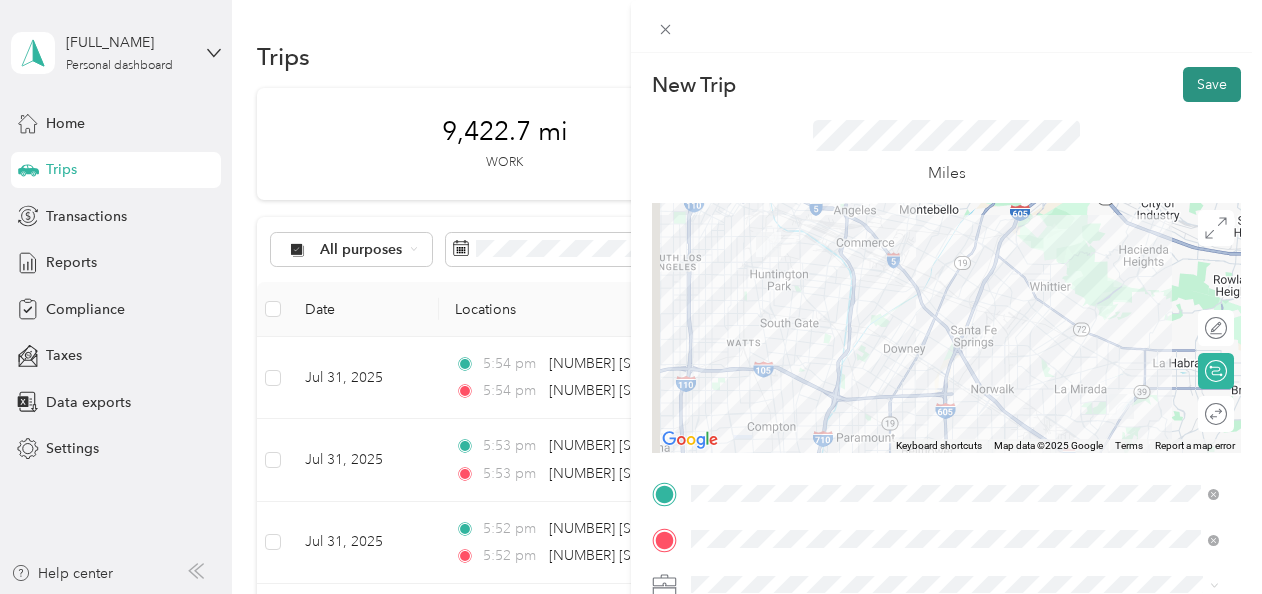 click on "Save" at bounding box center (1212, 84) 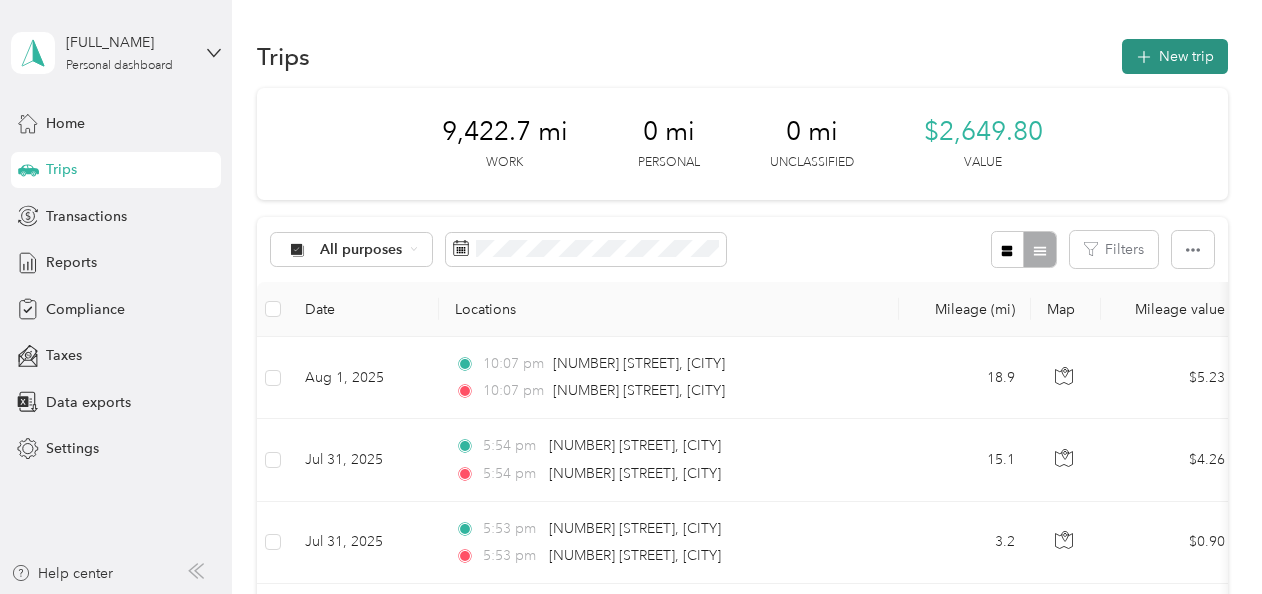 click on "New trip" at bounding box center [1175, 56] 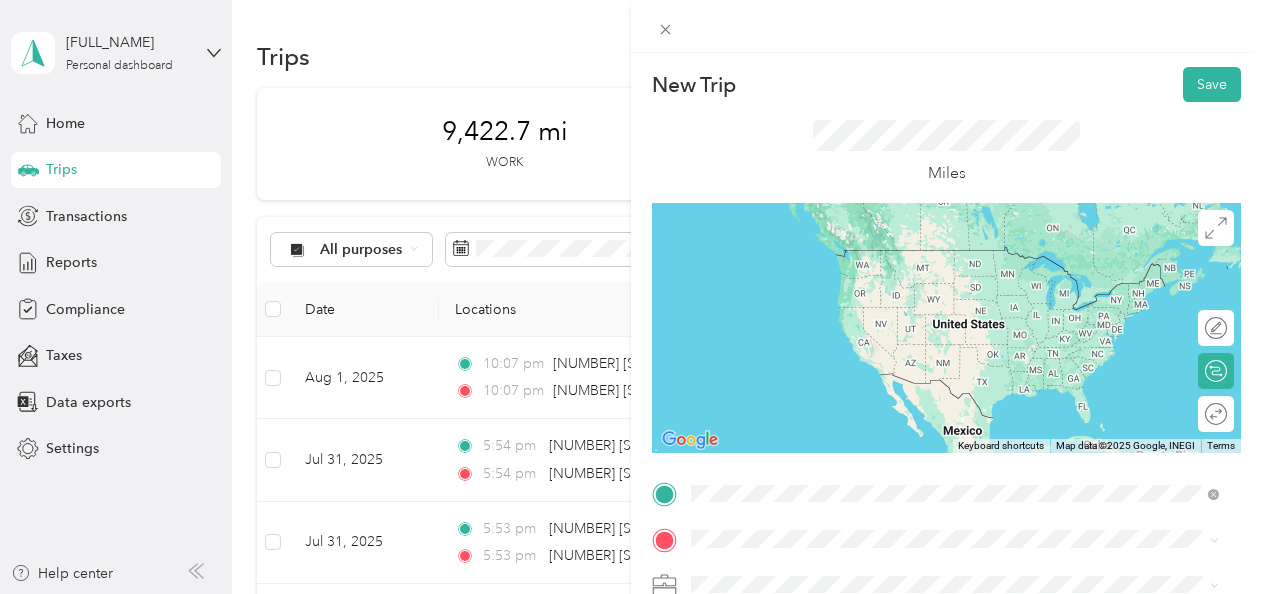 click on "[NUMBER] [STREET]
[CITY], [STATE] [POSTAL_CODE], [COUNTRY]" at bounding box center (873, 258) 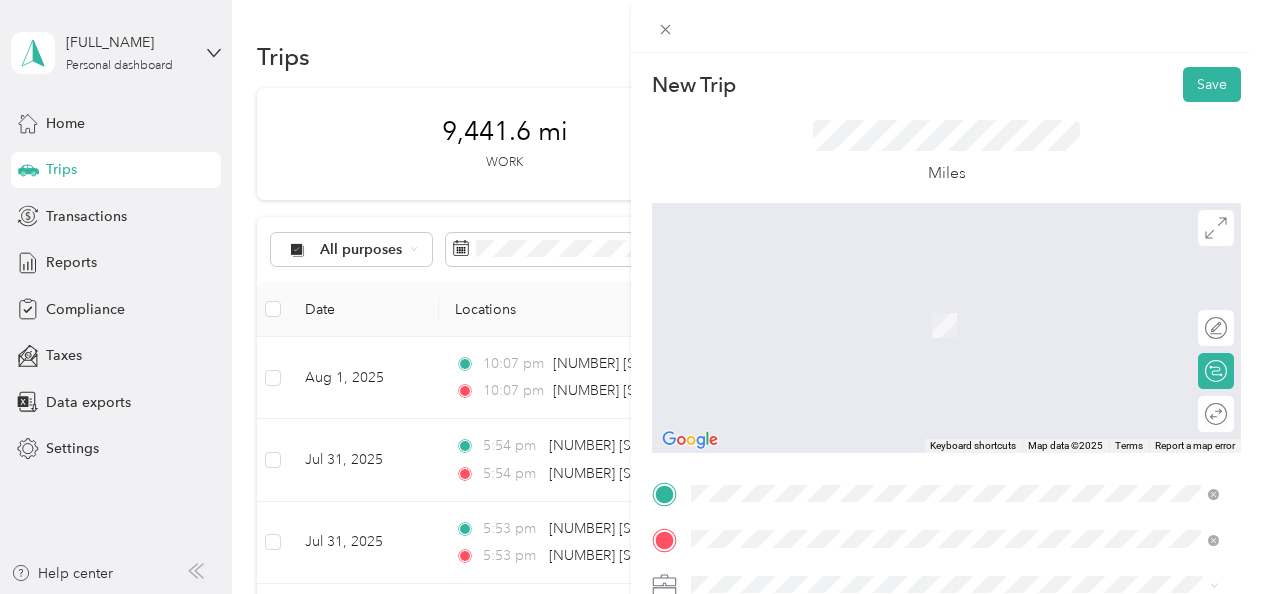 click on "[NUMBER] [STREET]
[CITY], [STATE] [POSTAL_CODE], [COUNTRY]" at bounding box center [873, 381] 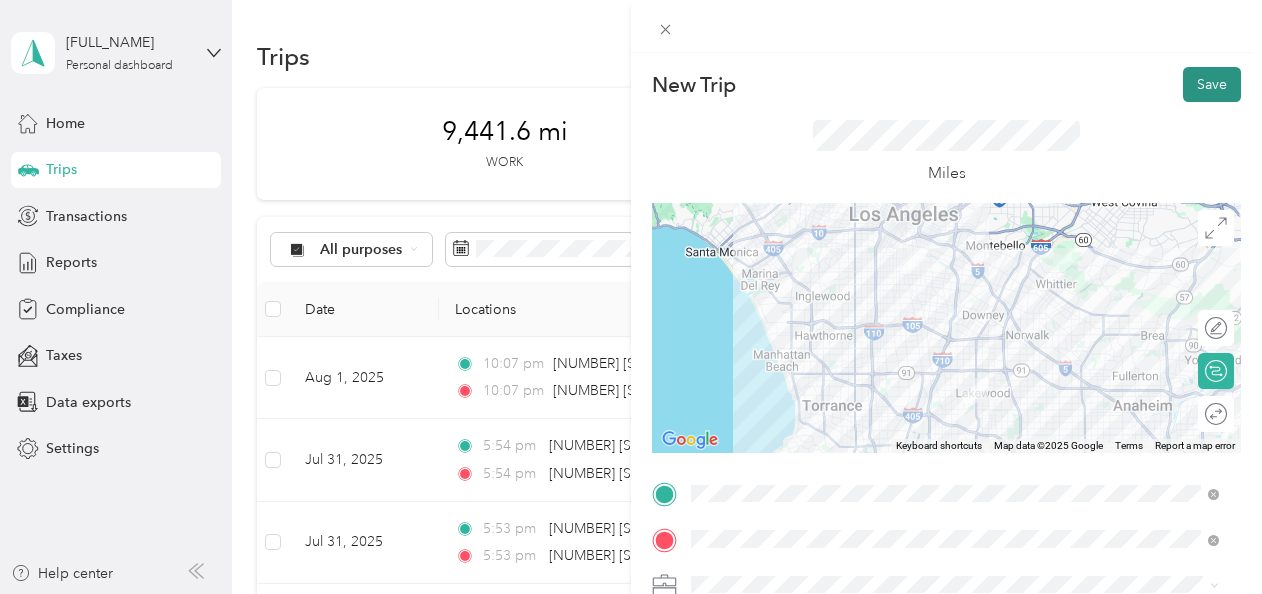 click on "Save" at bounding box center [1212, 84] 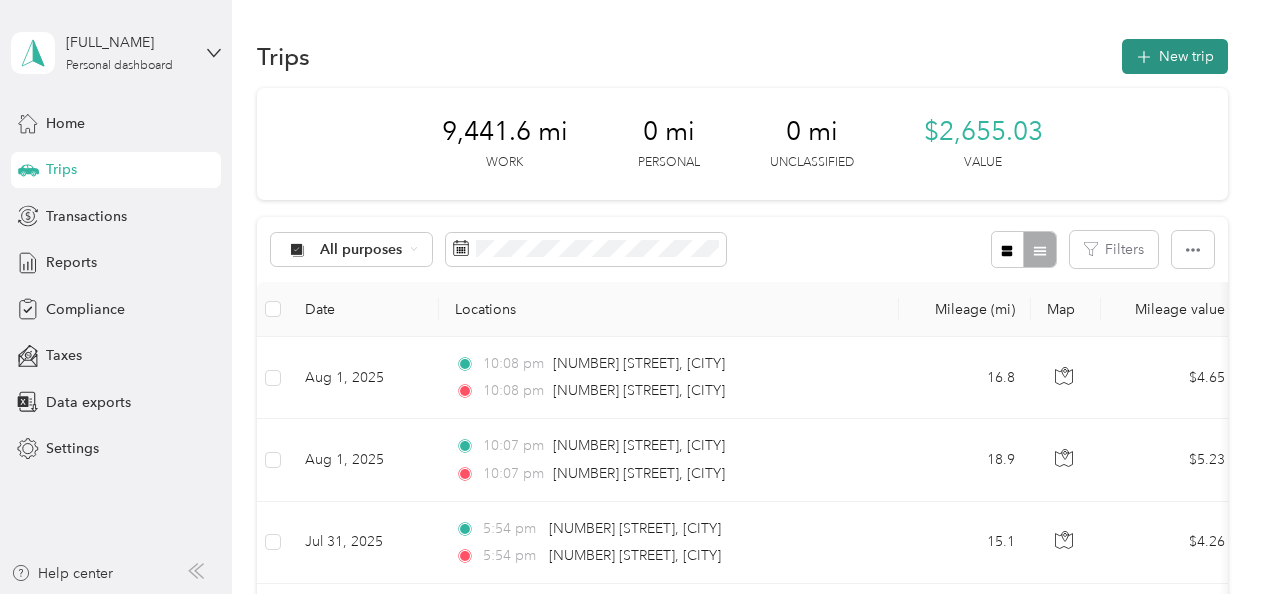 click on "New trip" at bounding box center [1175, 56] 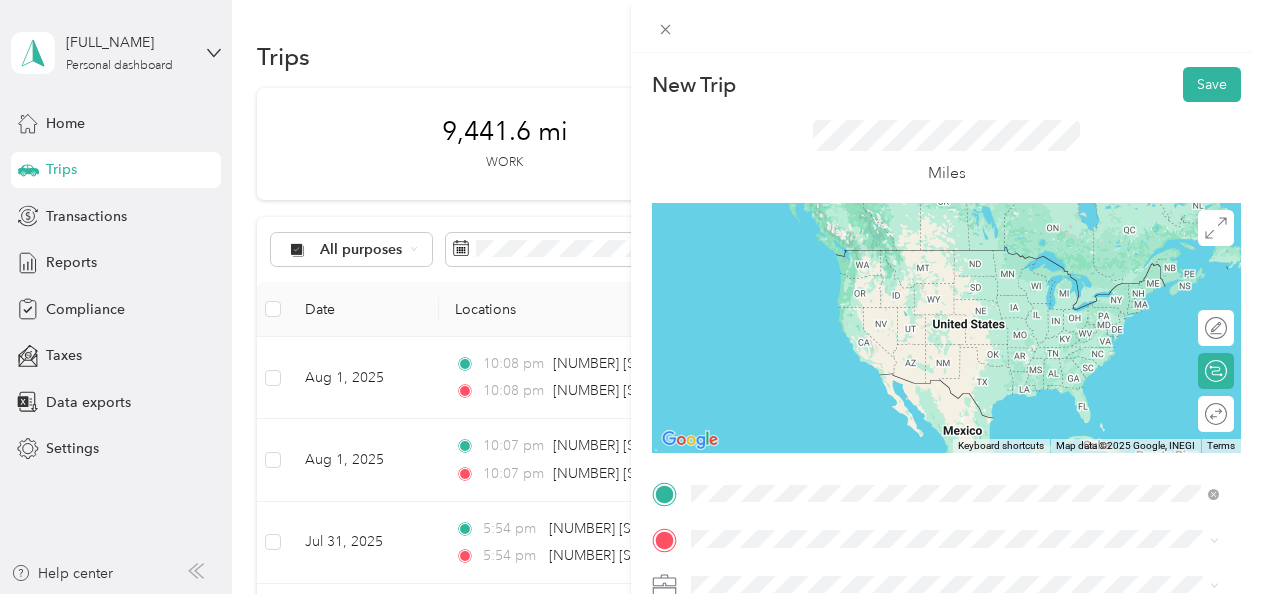 click on "[NUMBER] [STREET]
[CITY], [STATE] [POSTAL_CODE], [COUNTRY]" at bounding box center [873, 258] 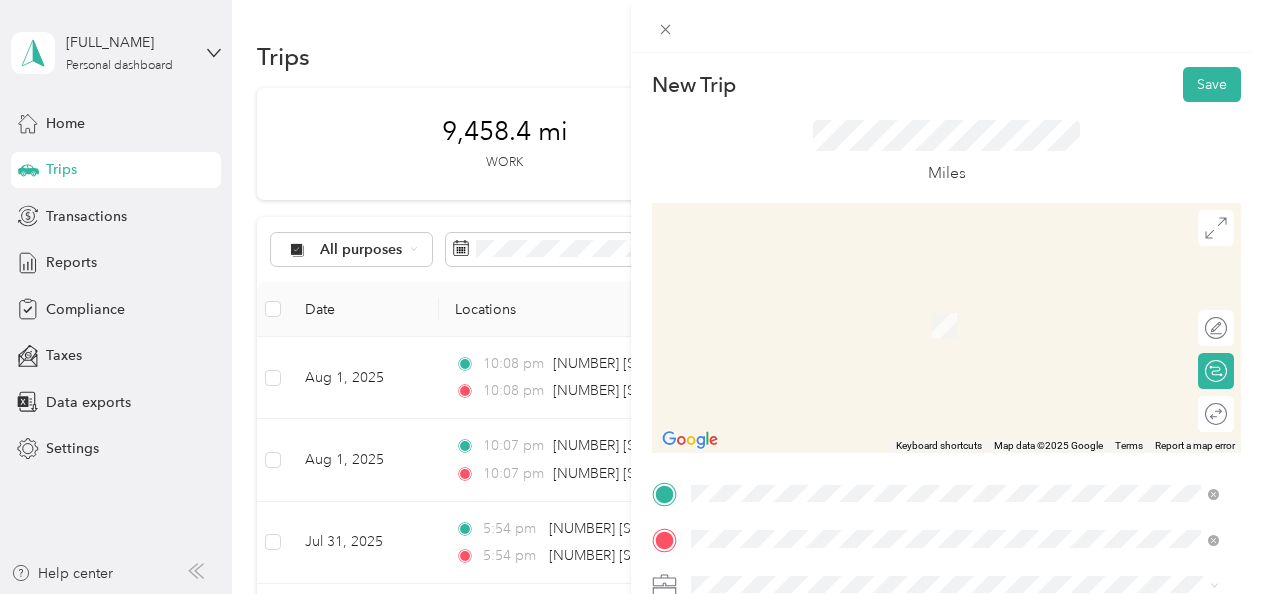 click on "[NUMBER] [STREET]
[CITY], [STATE] [POSTAL_CODE], [COUNTRY]" at bounding box center [955, 304] 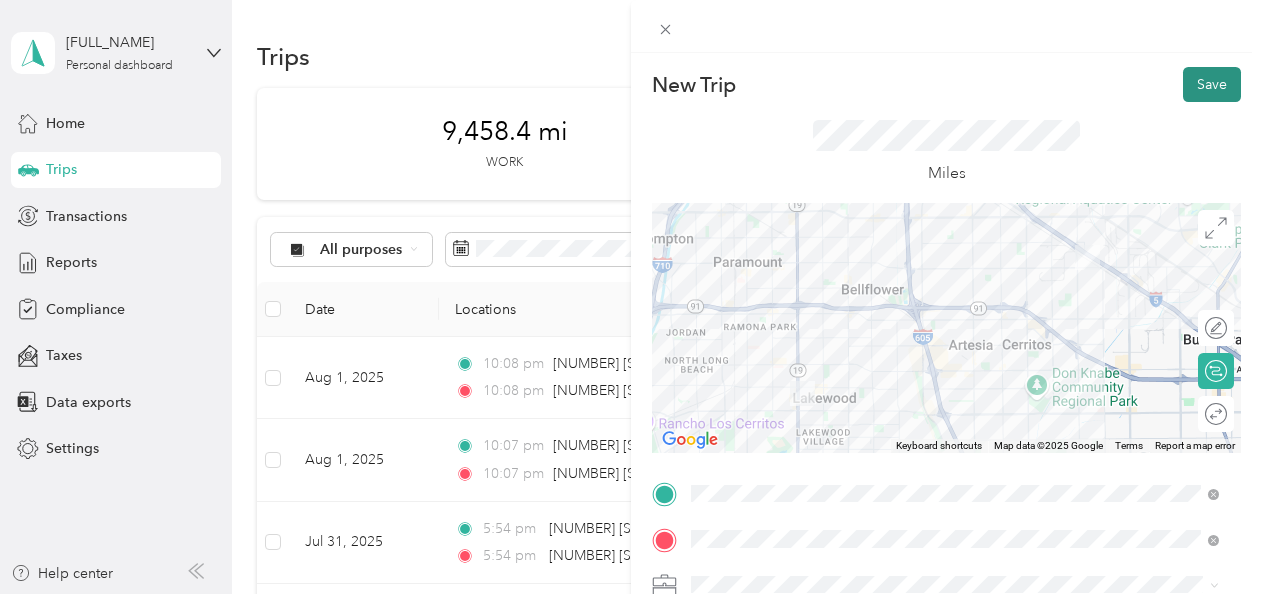 click on "Save" at bounding box center [1212, 84] 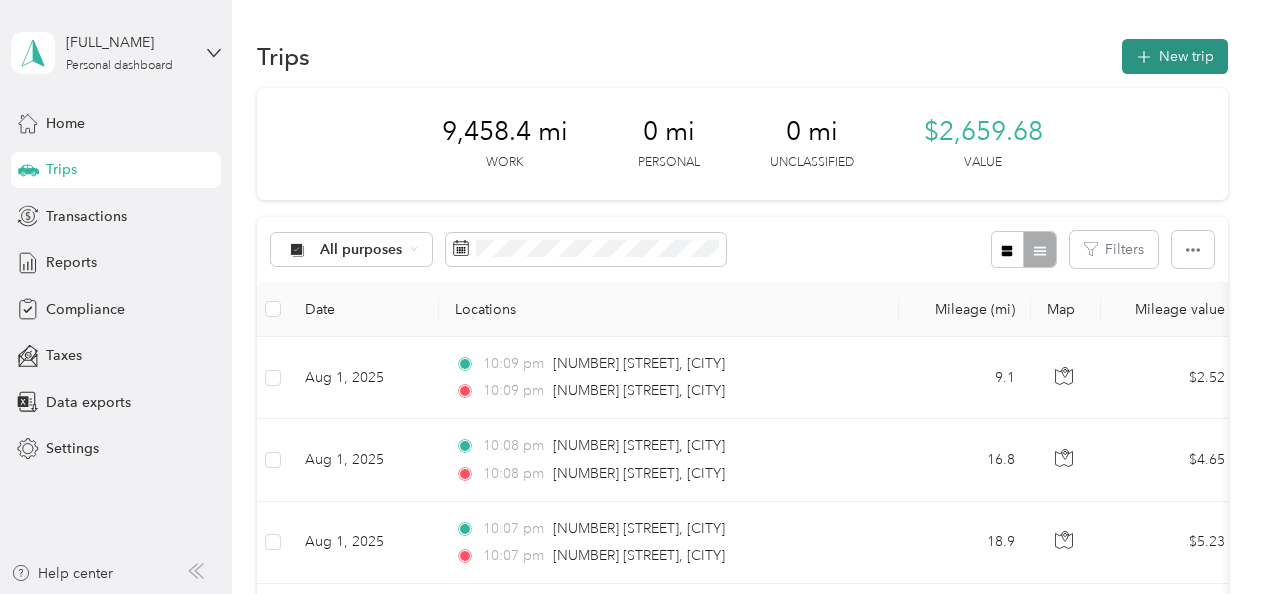 click on "New trip" at bounding box center (1175, 56) 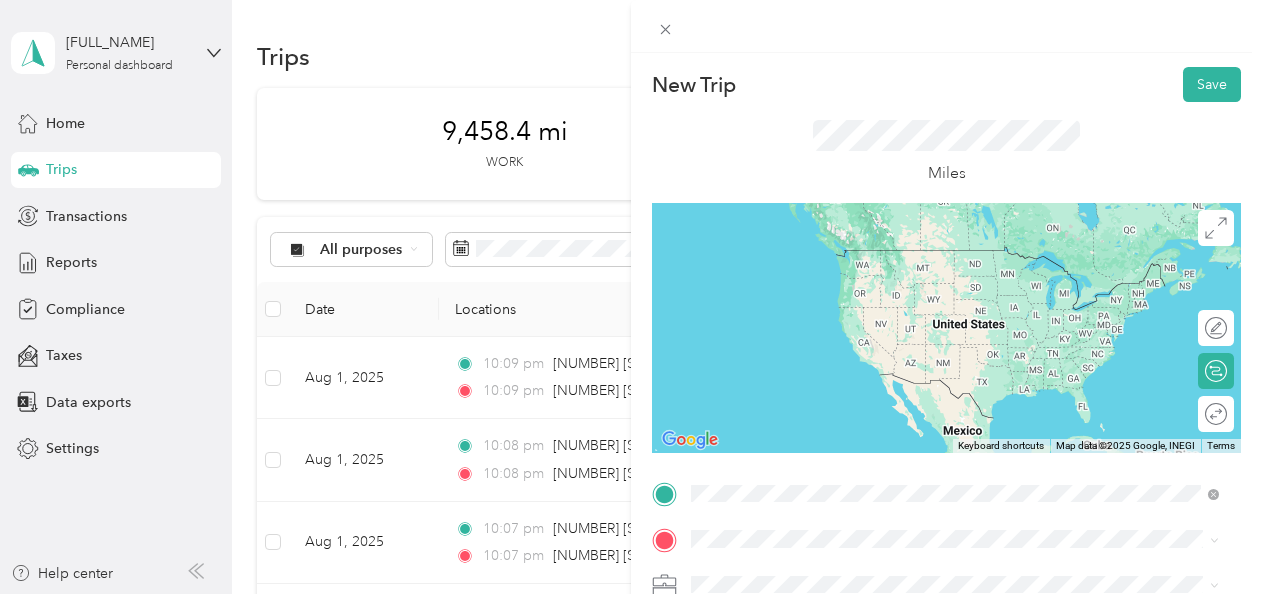 click on "[NUMBER] [STREET]
[CITY], [STATE] [POSTAL_CODE], [COUNTRY]" at bounding box center (873, 258) 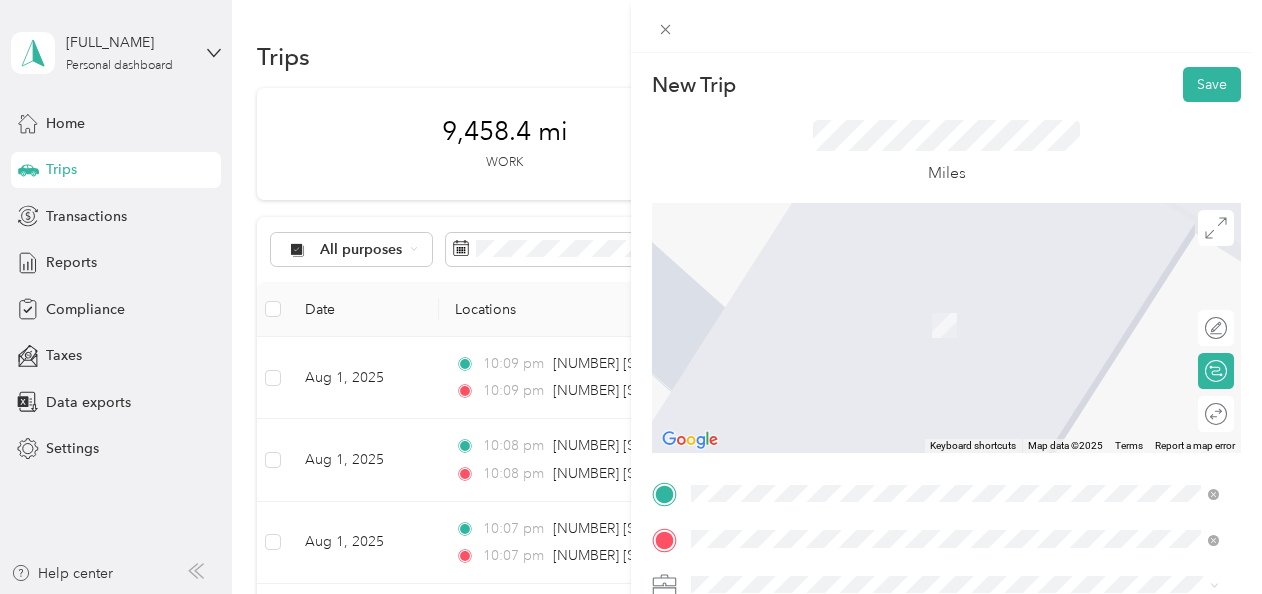 click on "[NUMBER] [STREET]
[CITY], [STATE] [POSTAL_CODE], [COUNTRY]" at bounding box center (873, 304) 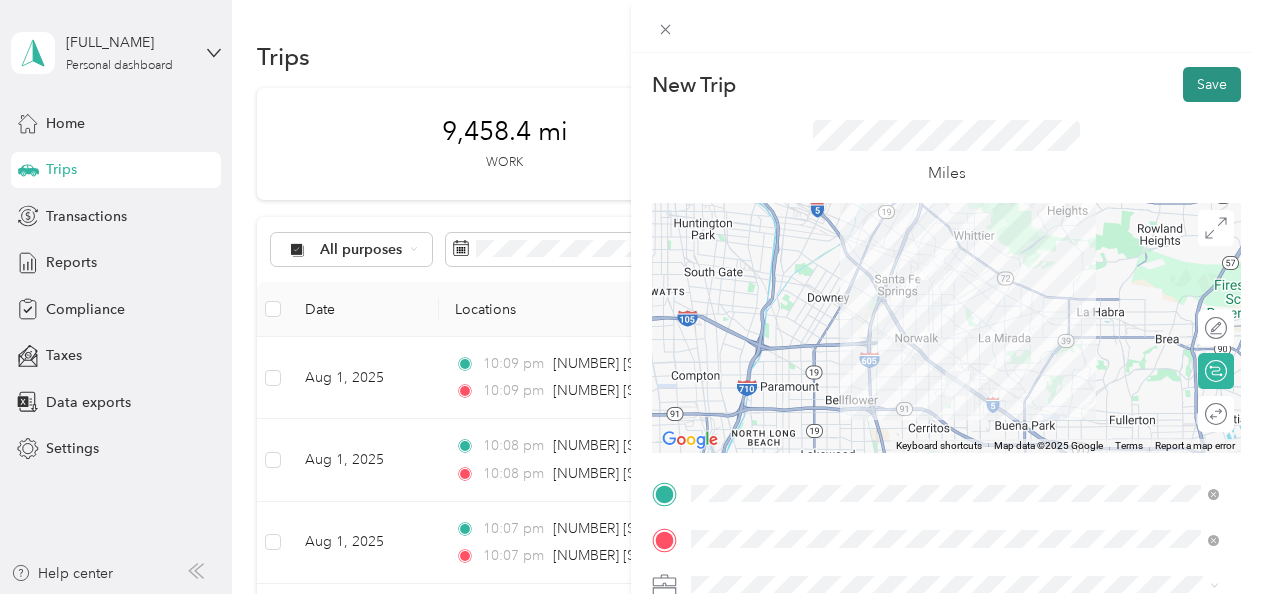 click on "Save" at bounding box center (1212, 84) 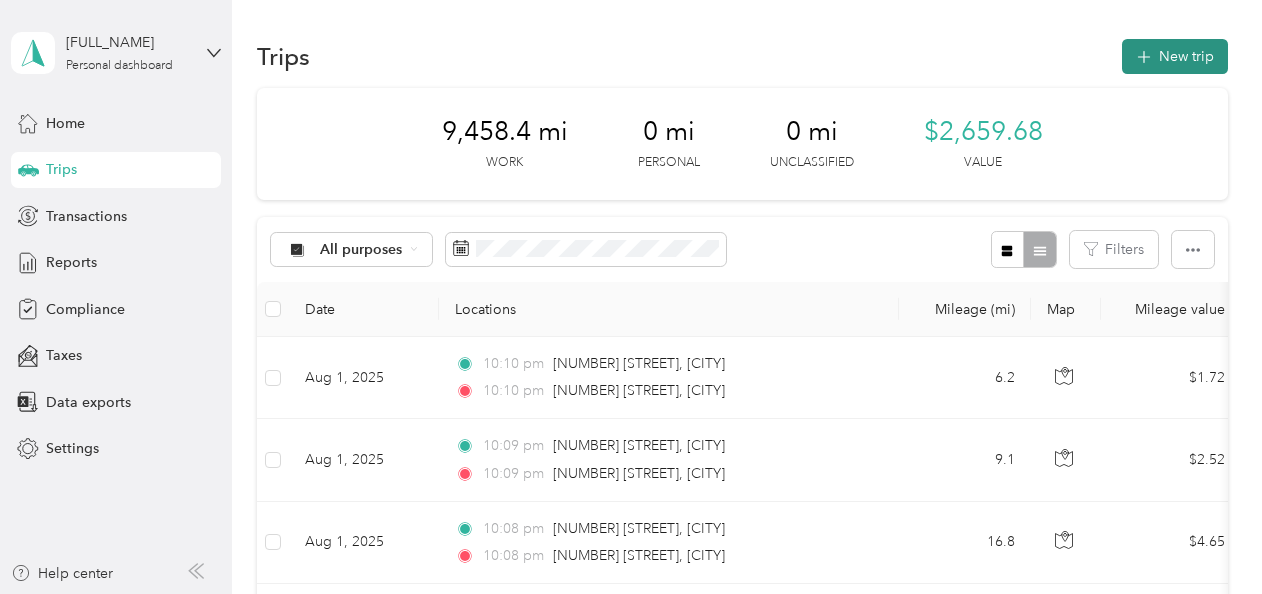 click on "New trip" at bounding box center [1175, 56] 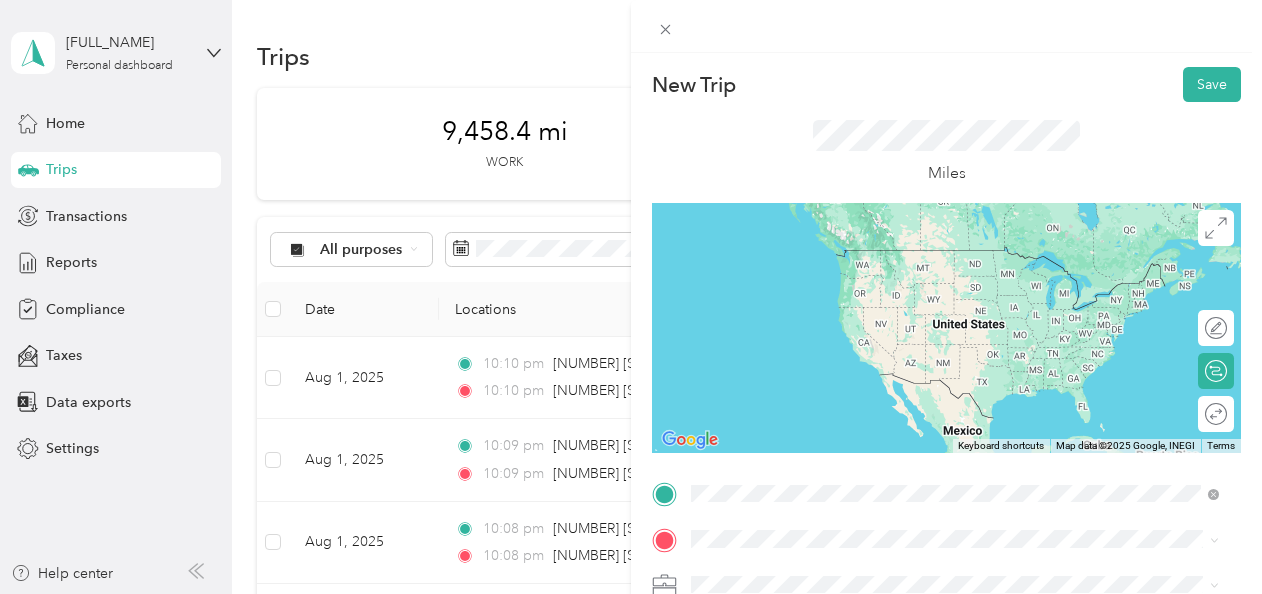 click on "[NUMBER] [STREET]
[CITY], [STATE] [POSTAL_CODE], [COUNTRY]" at bounding box center (955, 259) 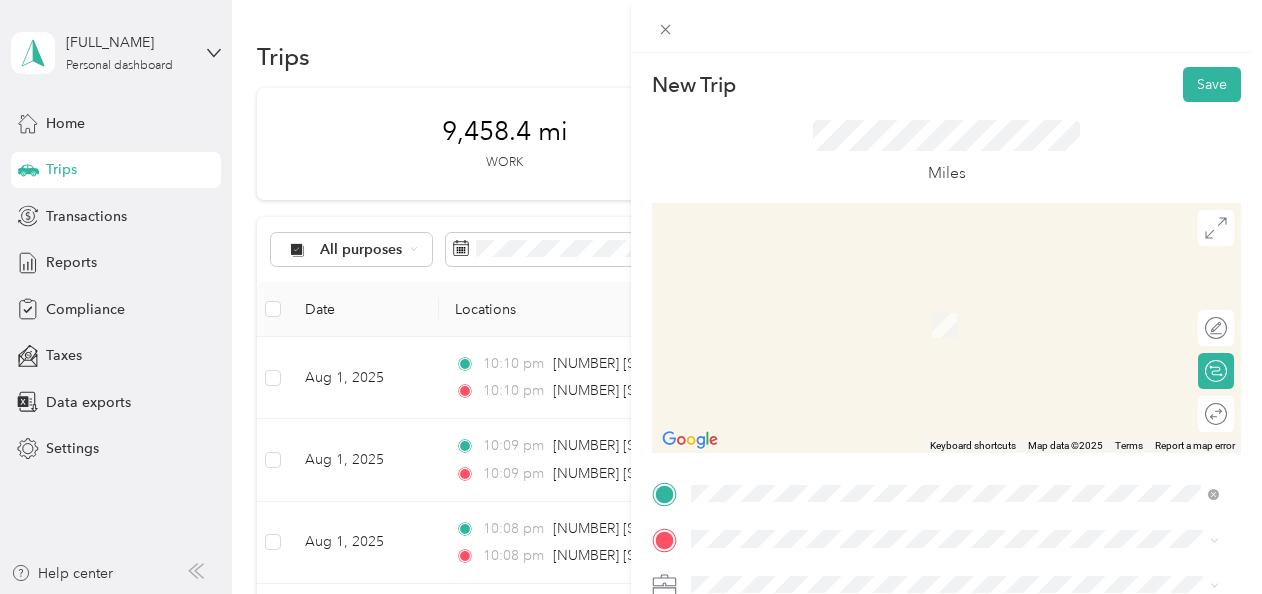 click on "[NUMBER] [STREET]
[CITY], [STATE] [POSTAL_CODE], [COUNTRY]" at bounding box center [873, 300] 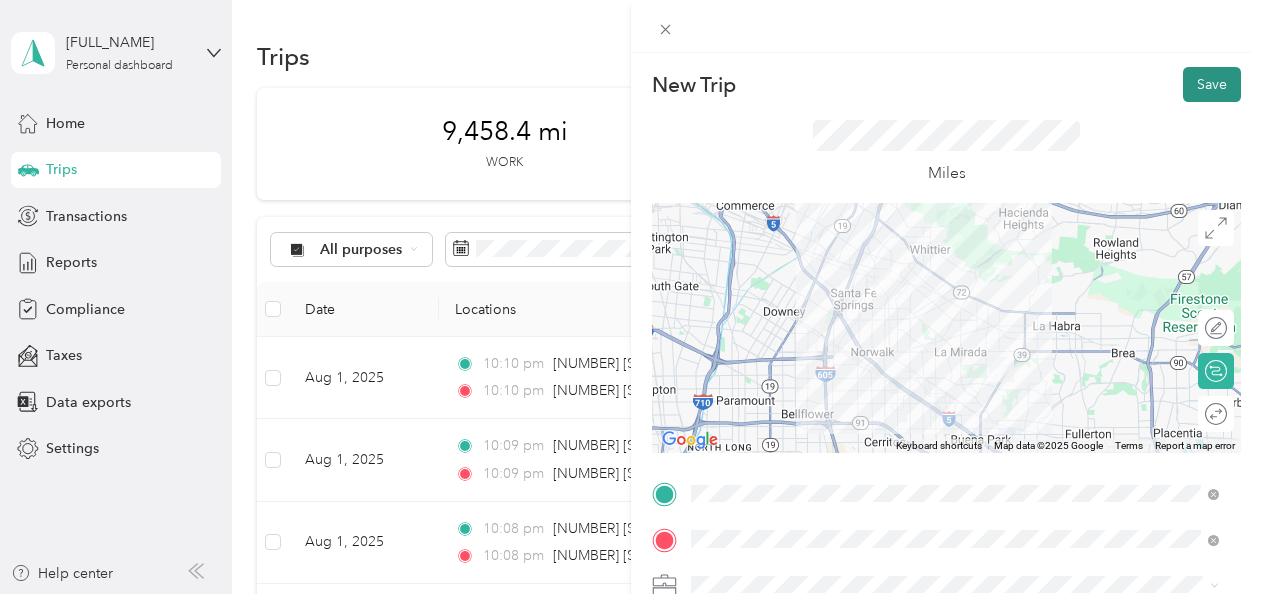 click on "Save" at bounding box center [1212, 84] 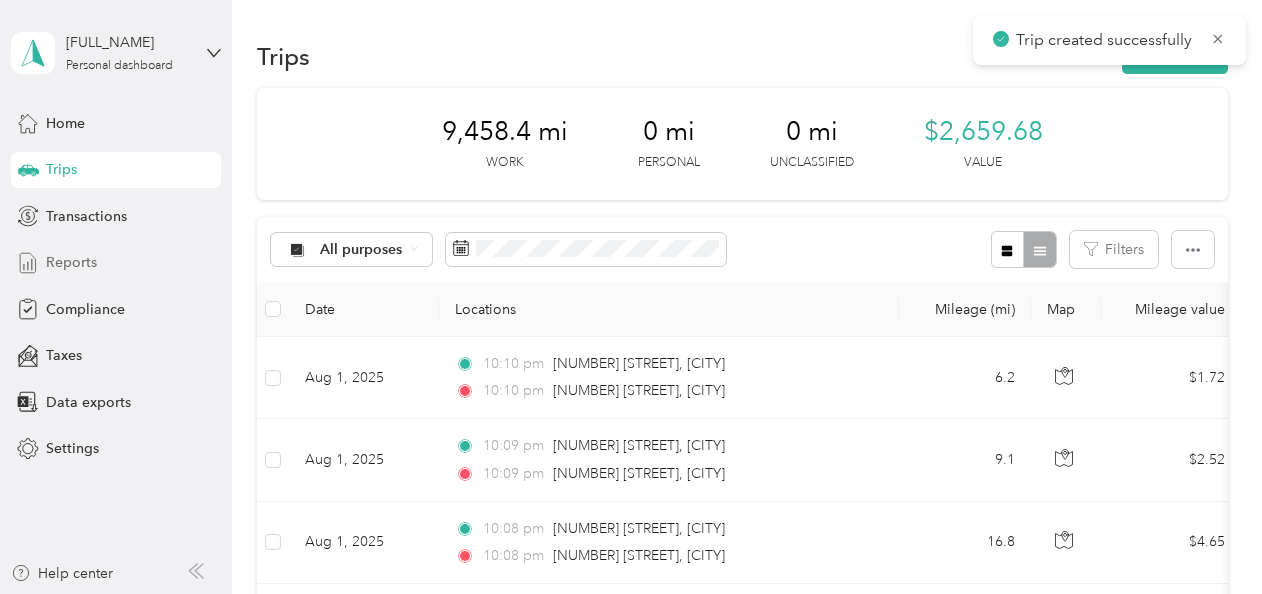 click on "Reports" at bounding box center (71, 262) 